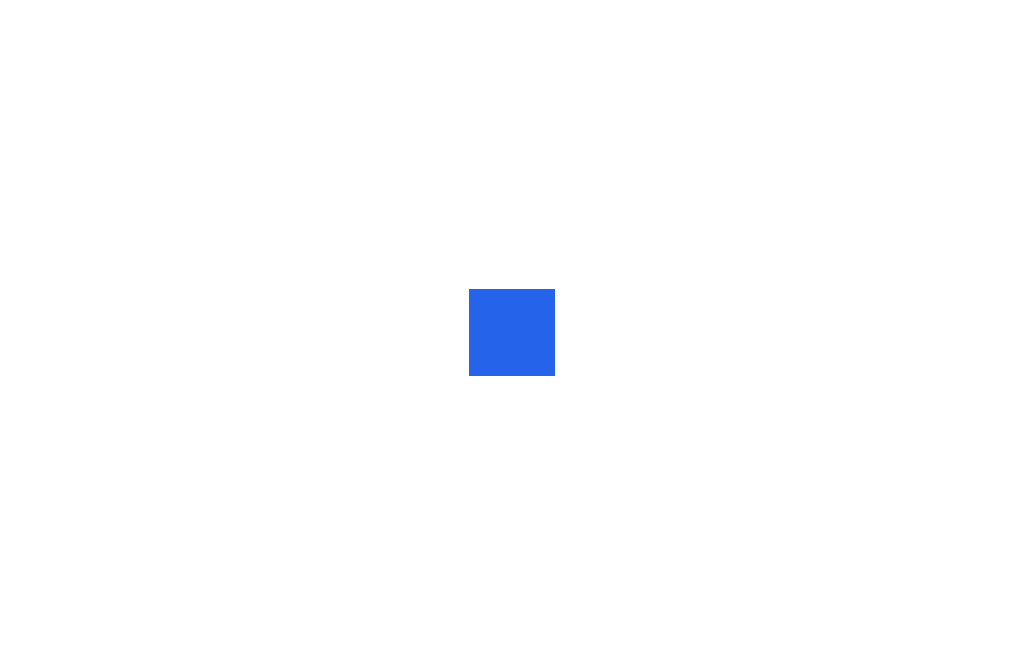 scroll, scrollTop: 0, scrollLeft: 0, axis: both 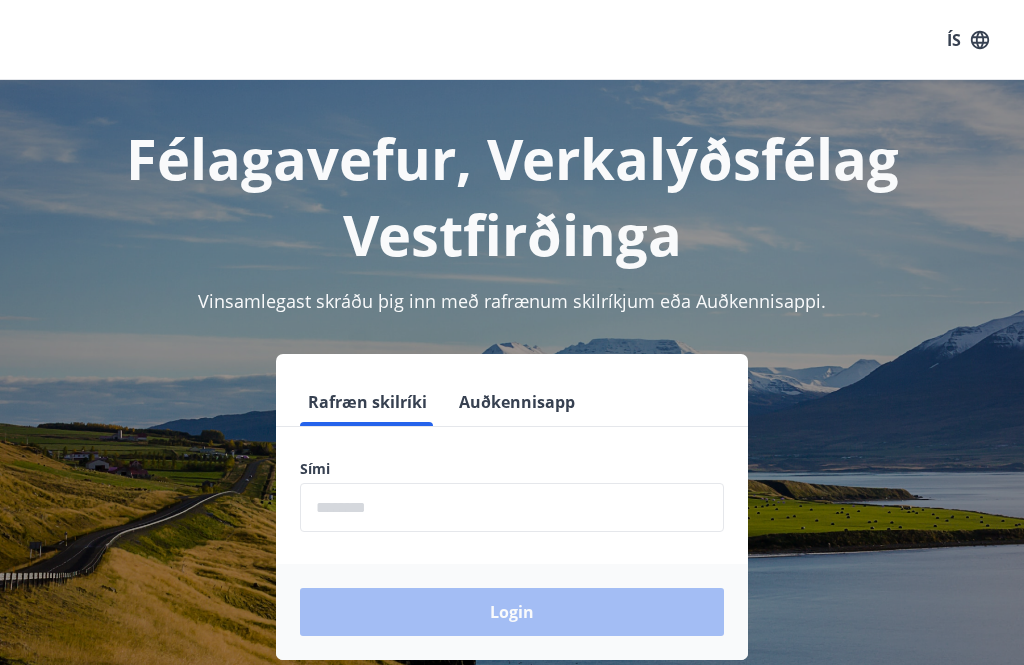 click at bounding box center (512, 507) 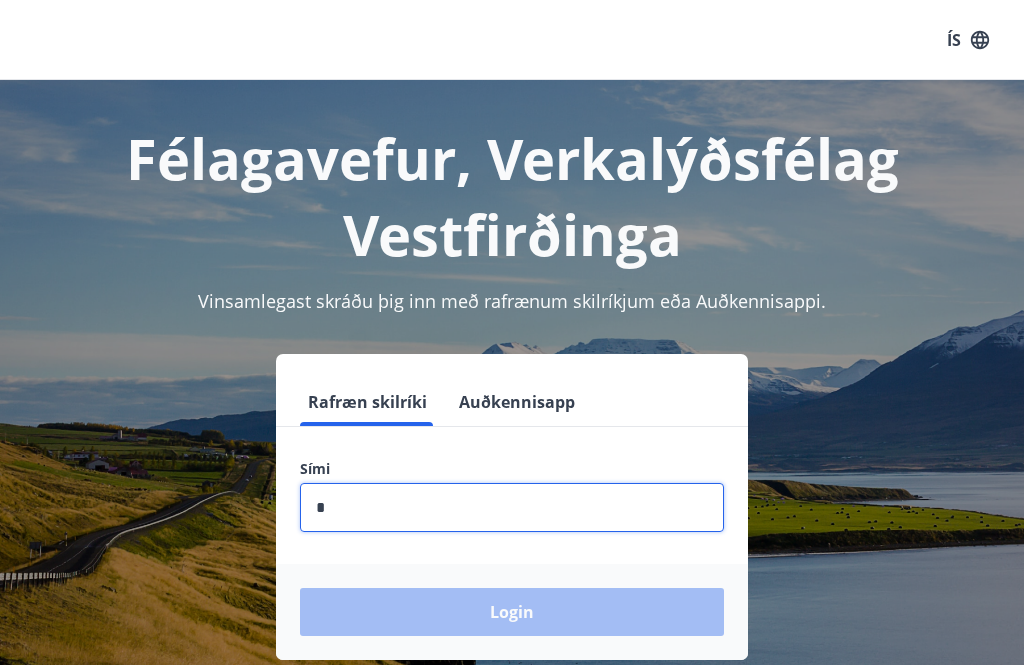 type on "********" 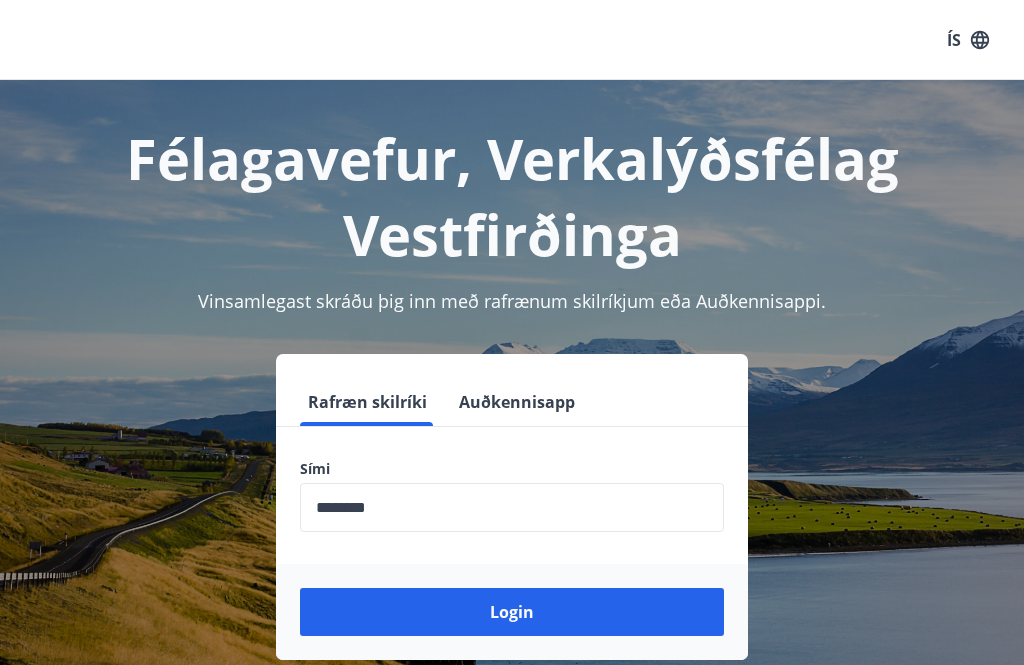 click on "Login" at bounding box center (512, 612) 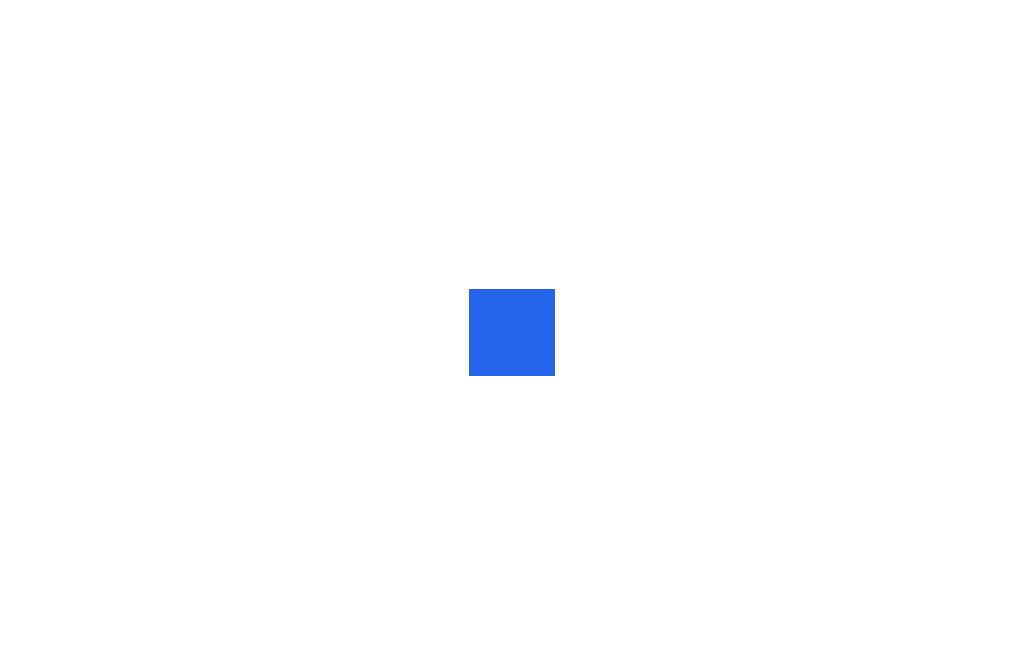 scroll, scrollTop: 0, scrollLeft: 0, axis: both 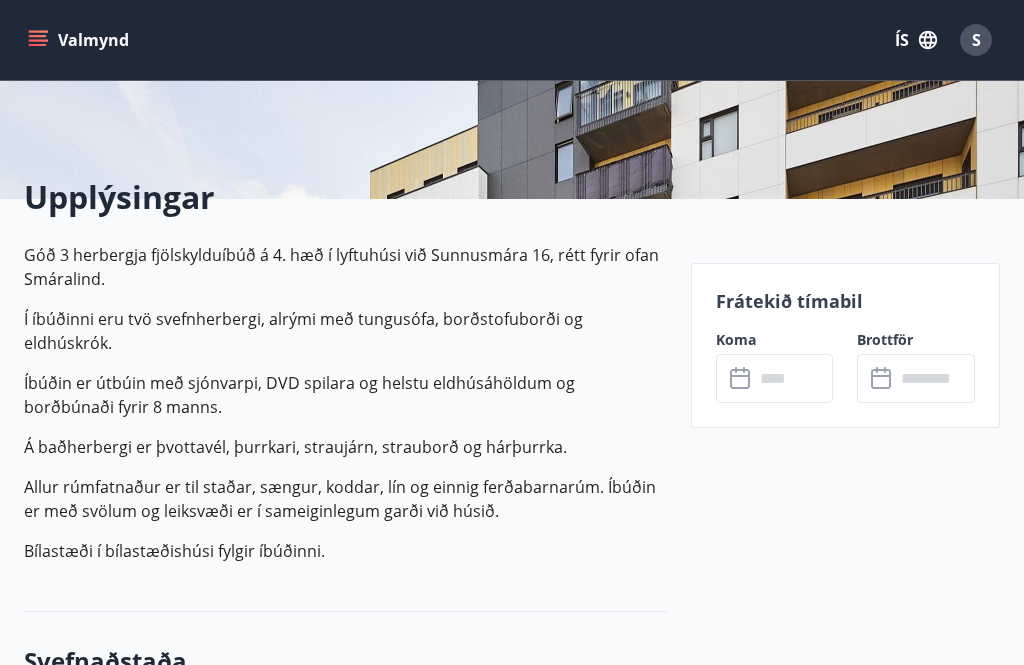 click at bounding box center (794, 378) 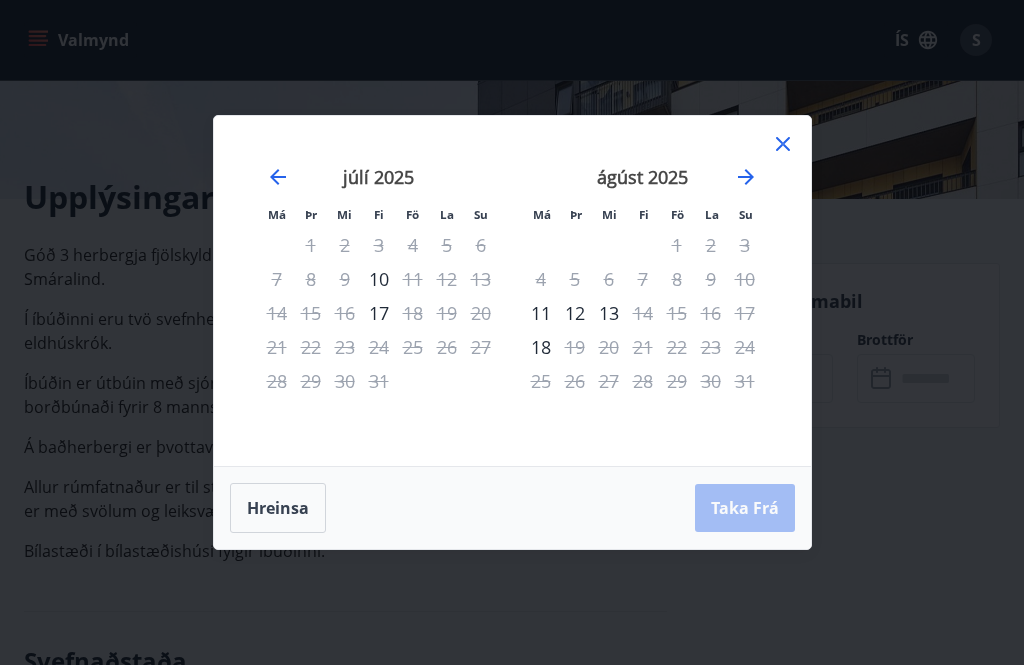 click 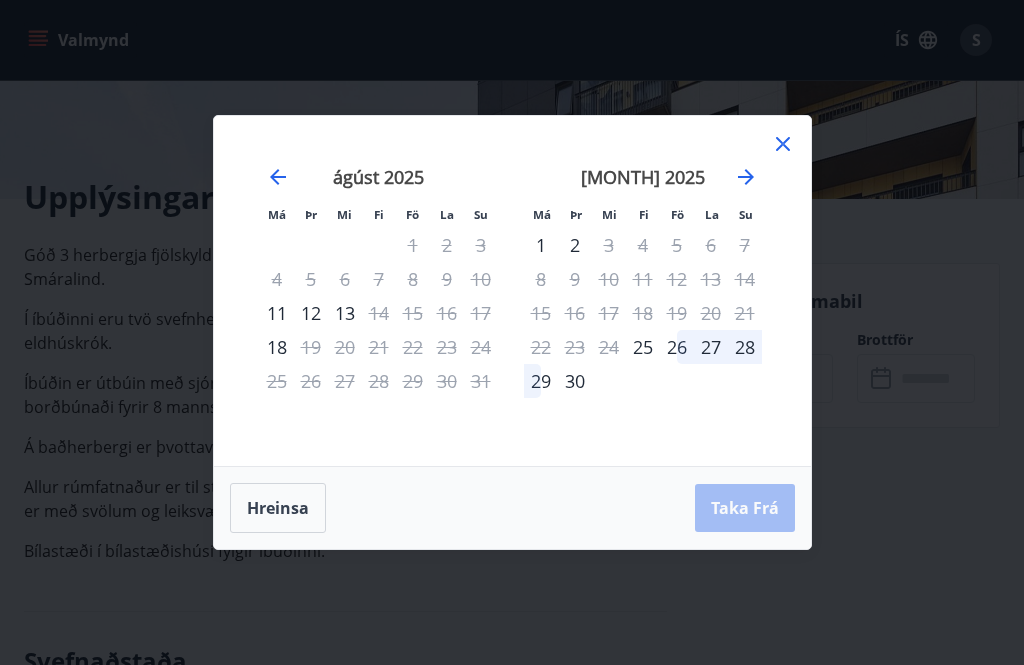 click on "Hreinsa Taka Frá" at bounding box center [512, 508] 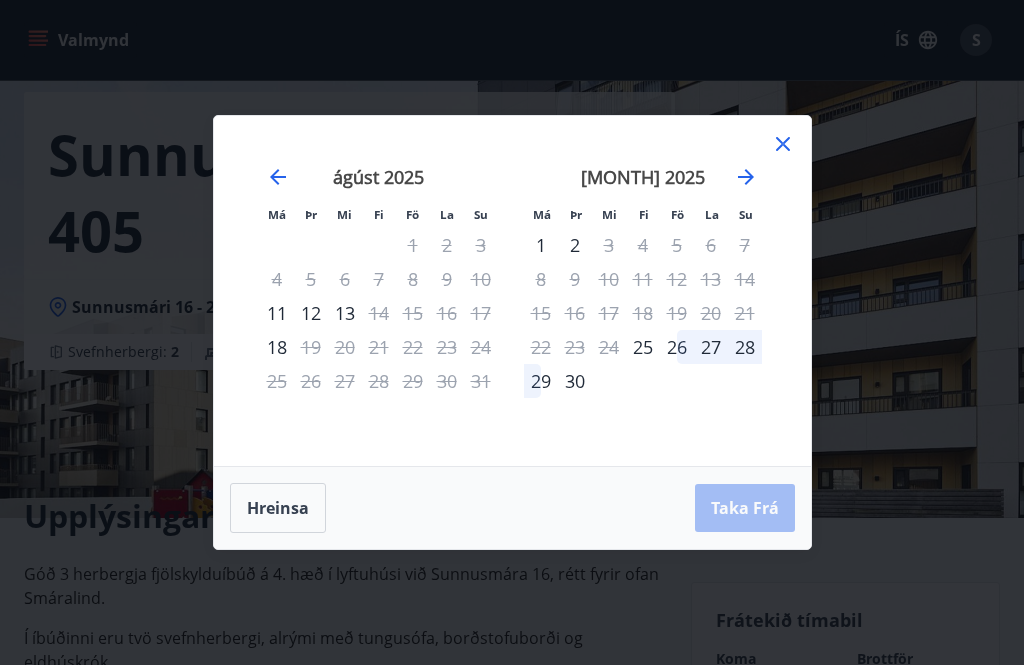 scroll, scrollTop: 81, scrollLeft: 0, axis: vertical 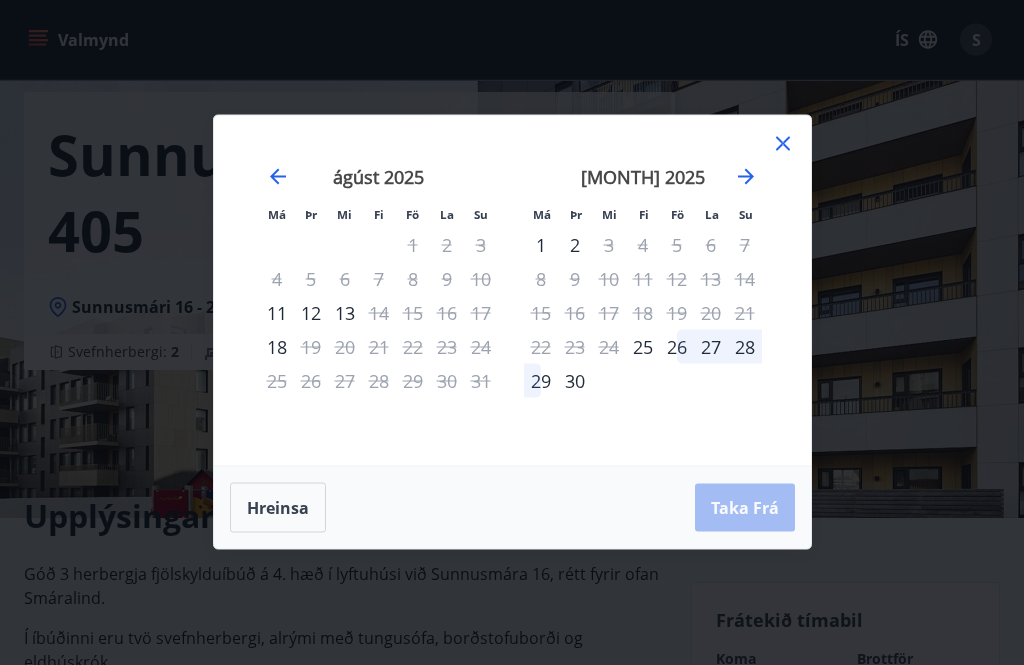 click 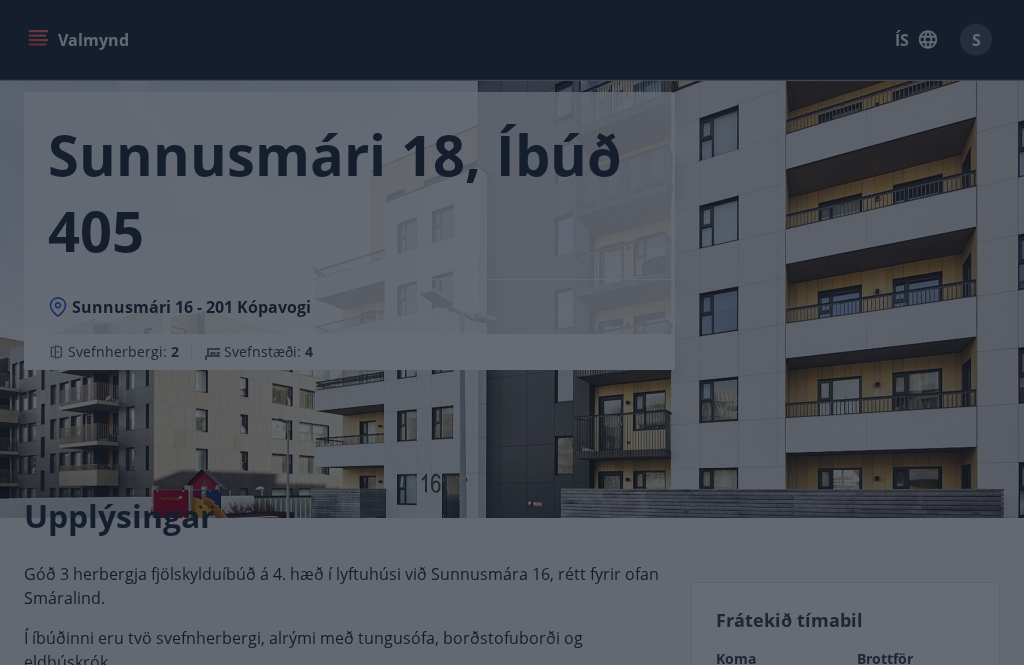 scroll, scrollTop: 447, scrollLeft: 0, axis: vertical 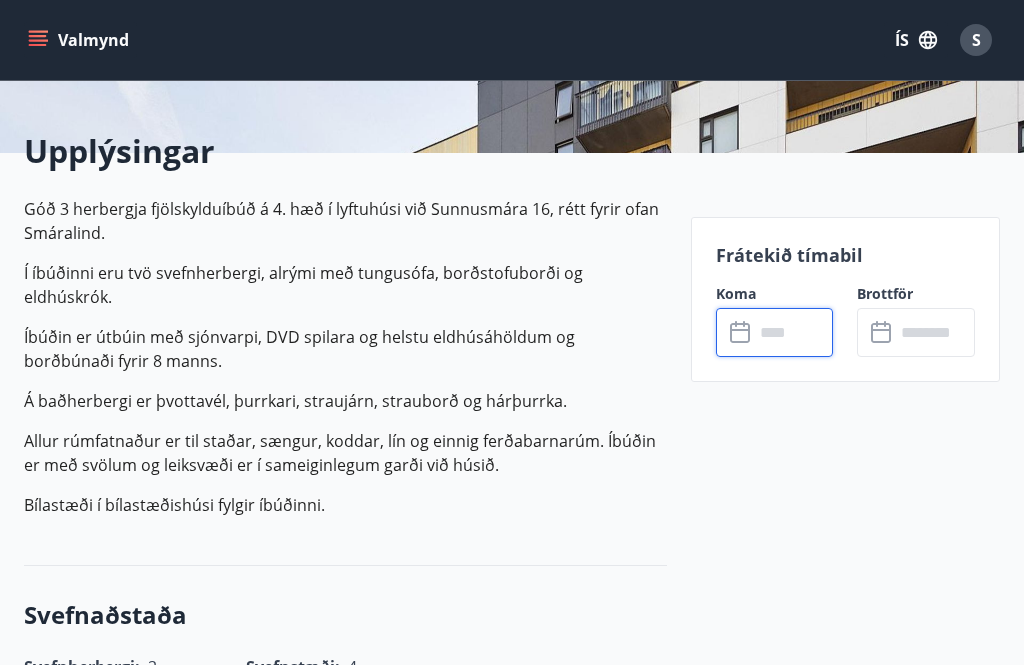 click at bounding box center [794, 332] 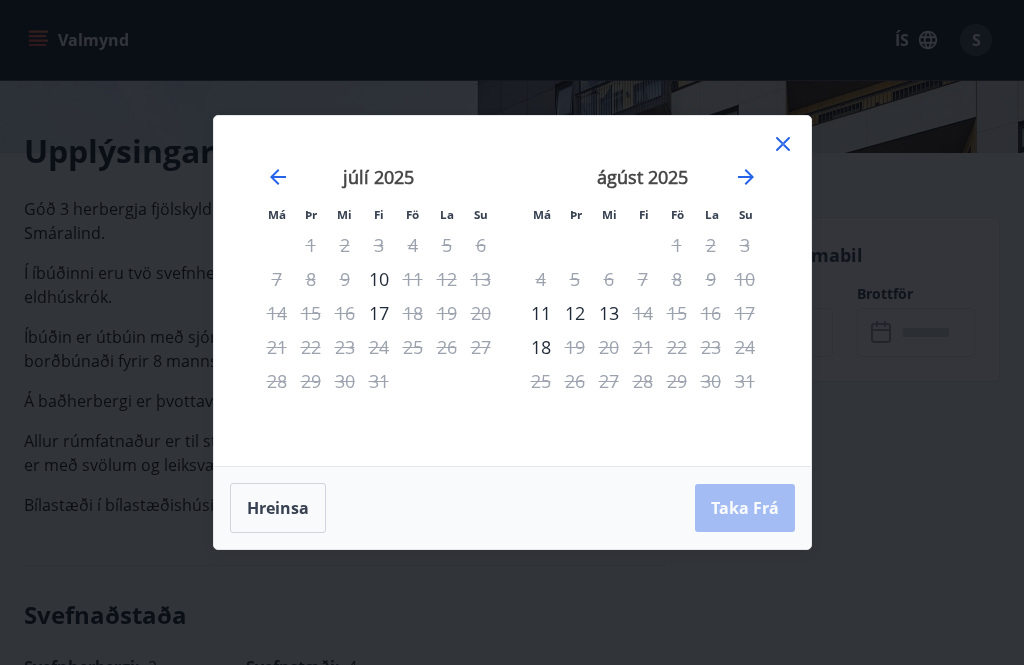 click 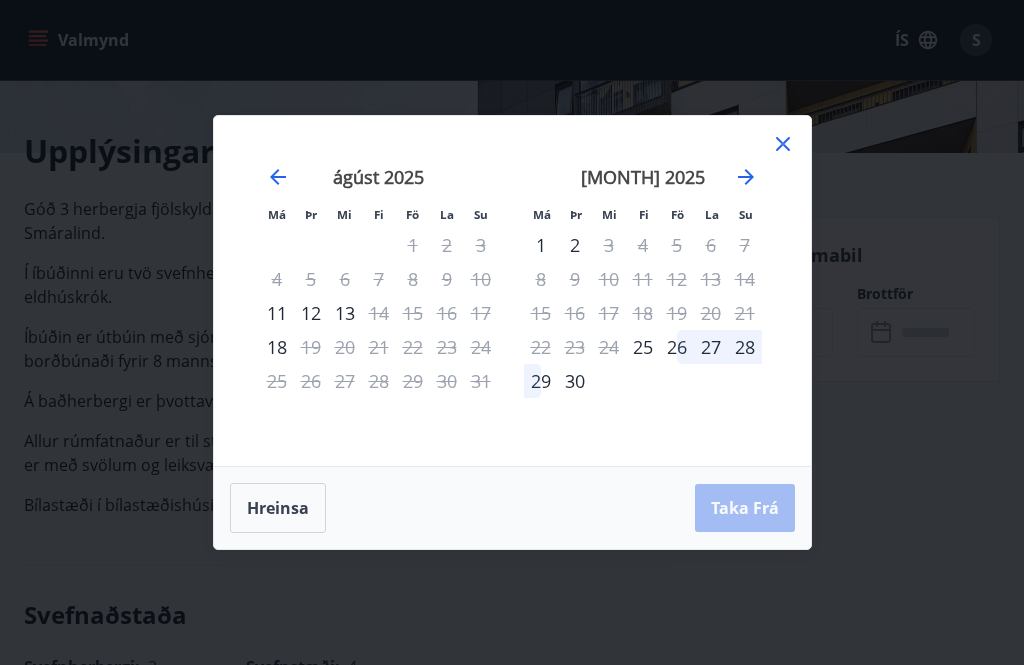 click on "25" at bounding box center [643, 347] 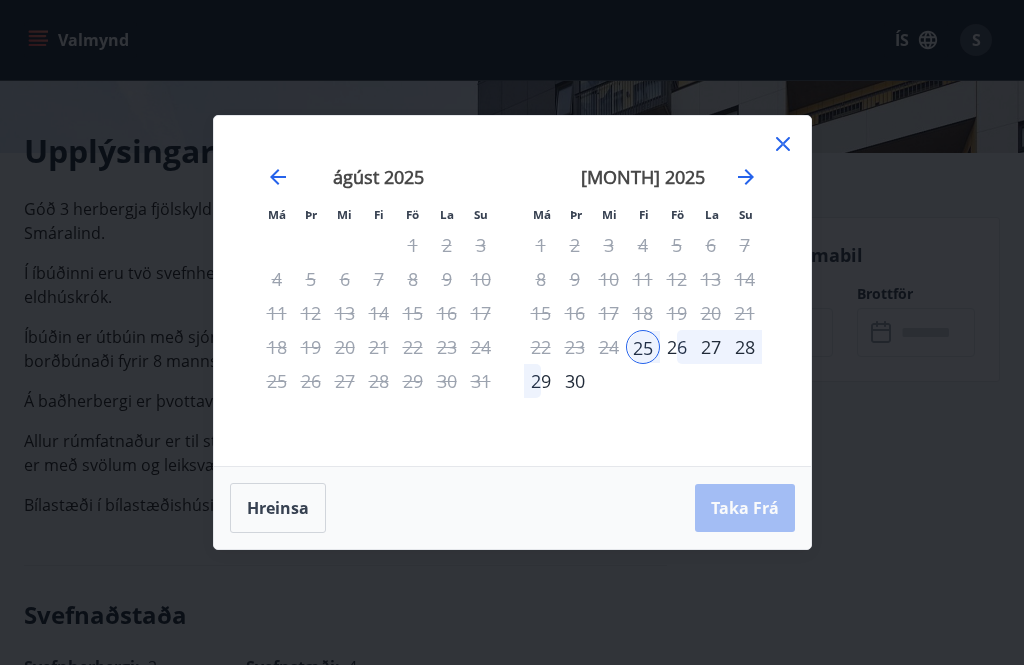 click on "30" at bounding box center (575, 381) 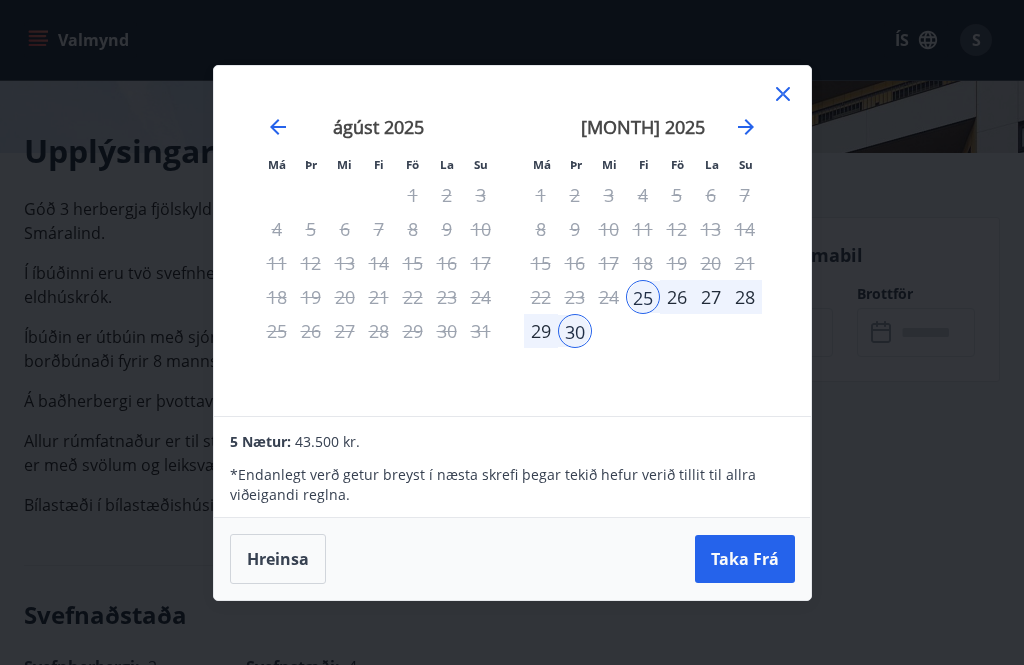 click on "september 2025 1 2 3 4 5 6 7 8 9 10 11 12 13 14 15 16 17 18 19 20 21 22 23 24 25 26 27 28 29 30" at bounding box center (643, 254) 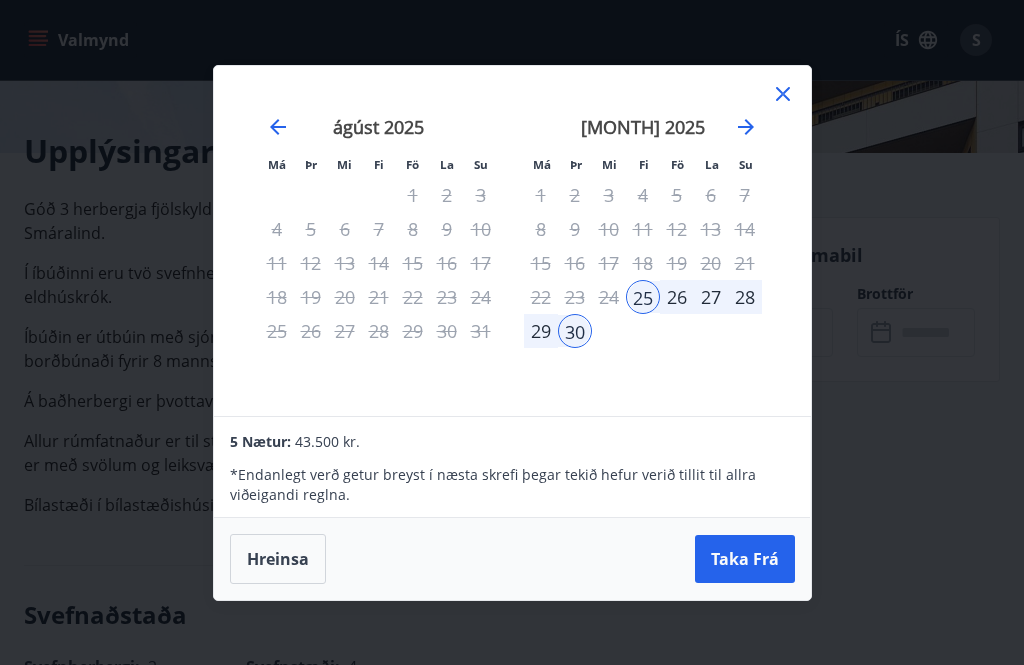 click on "Taka Frá" at bounding box center [745, 559] 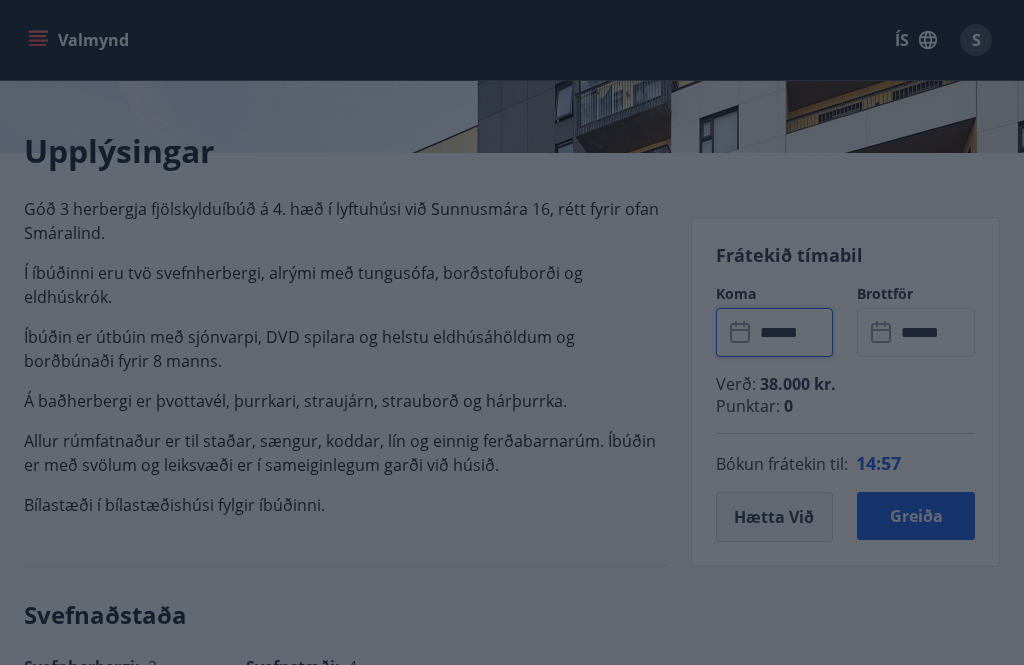 type on "******" 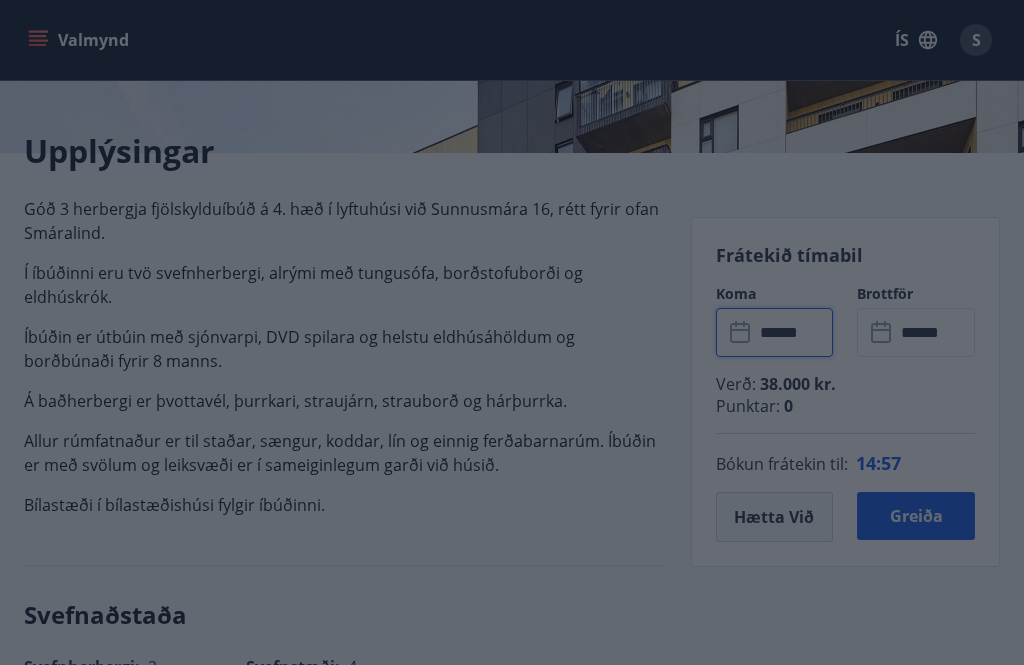 type on "******" 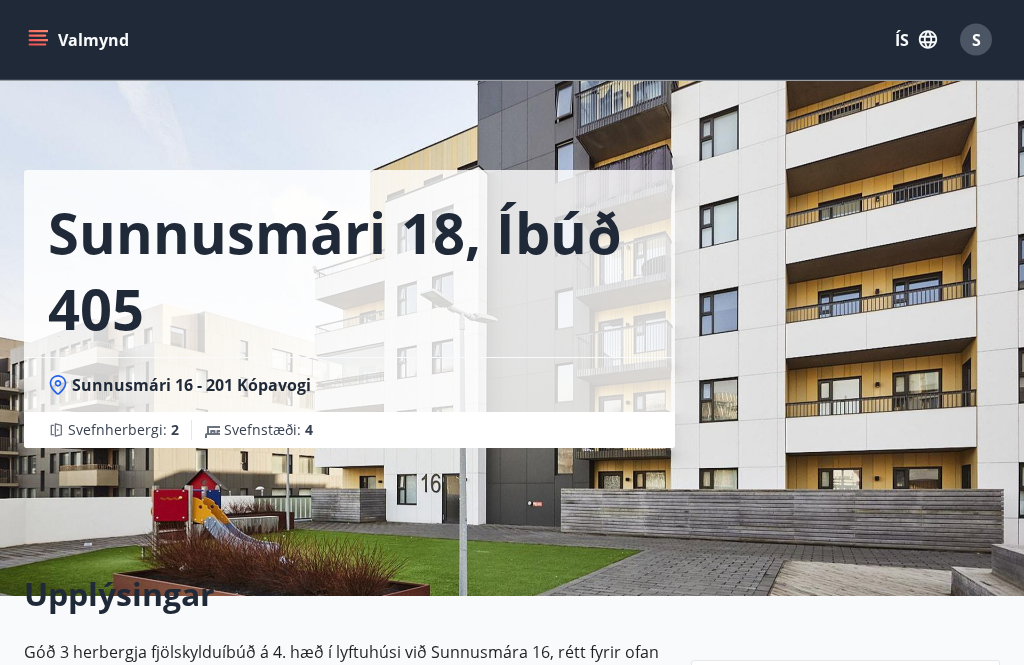 scroll, scrollTop: 0, scrollLeft: 0, axis: both 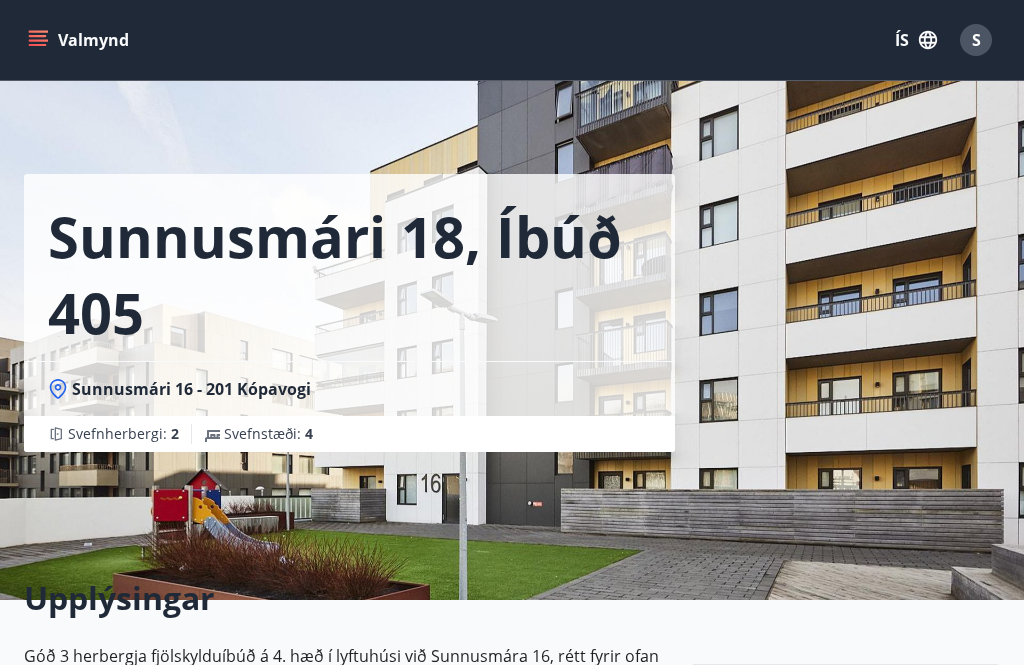 click 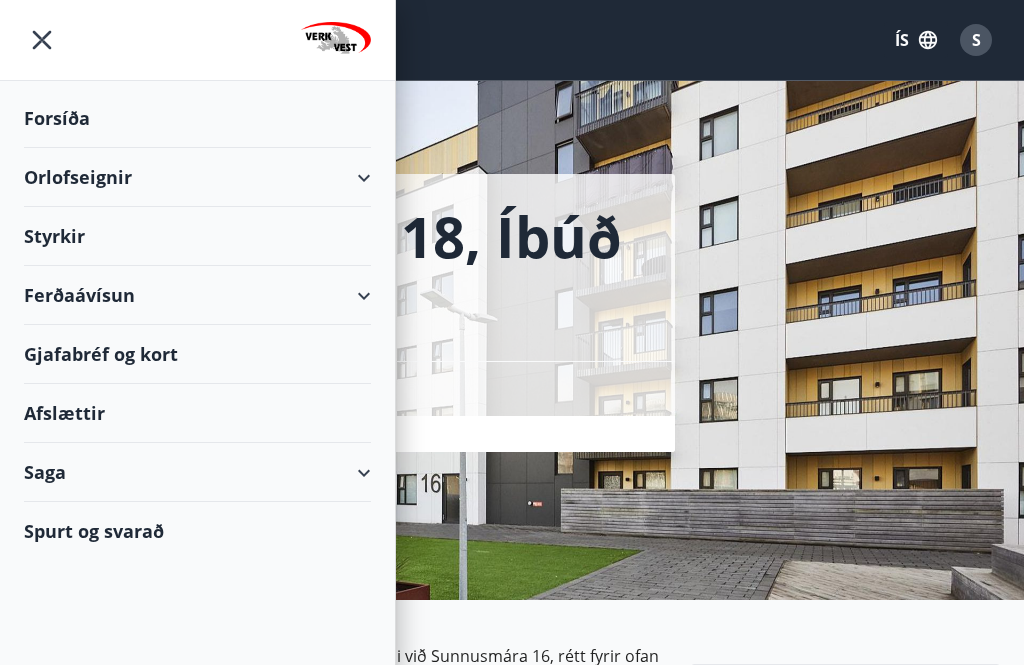 click on "Orlofseignir" at bounding box center [197, 177] 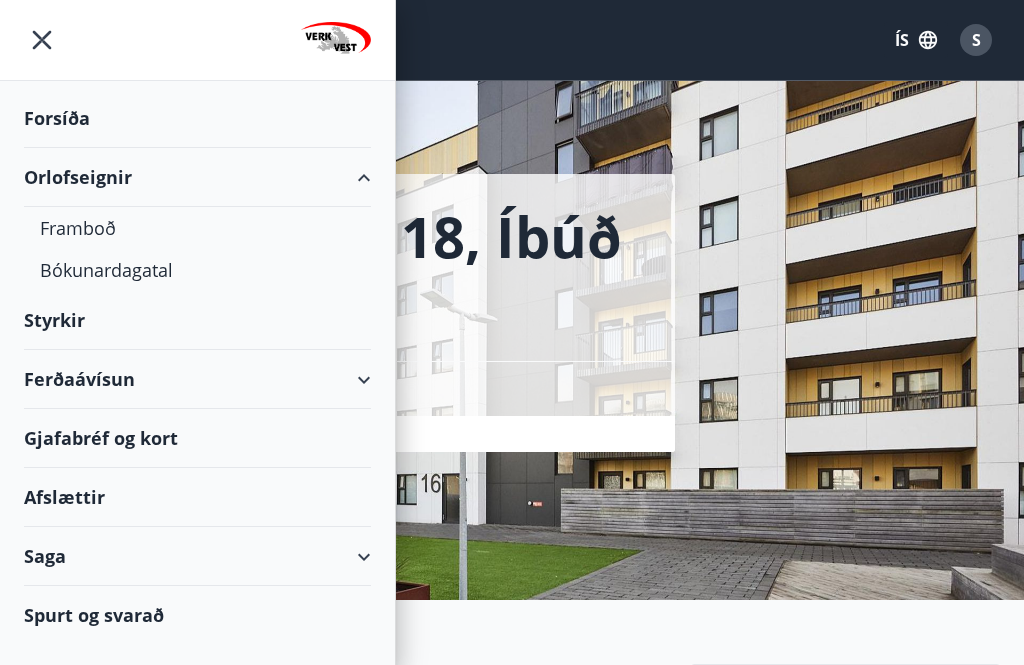 click on "Framboð" at bounding box center (197, 228) 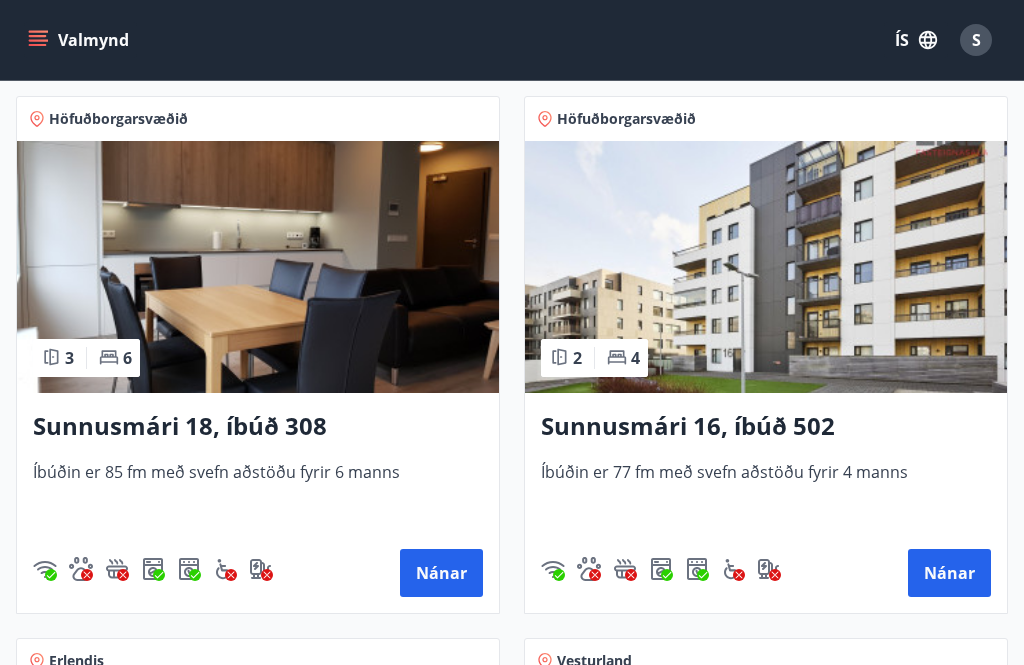 scroll, scrollTop: 903, scrollLeft: 0, axis: vertical 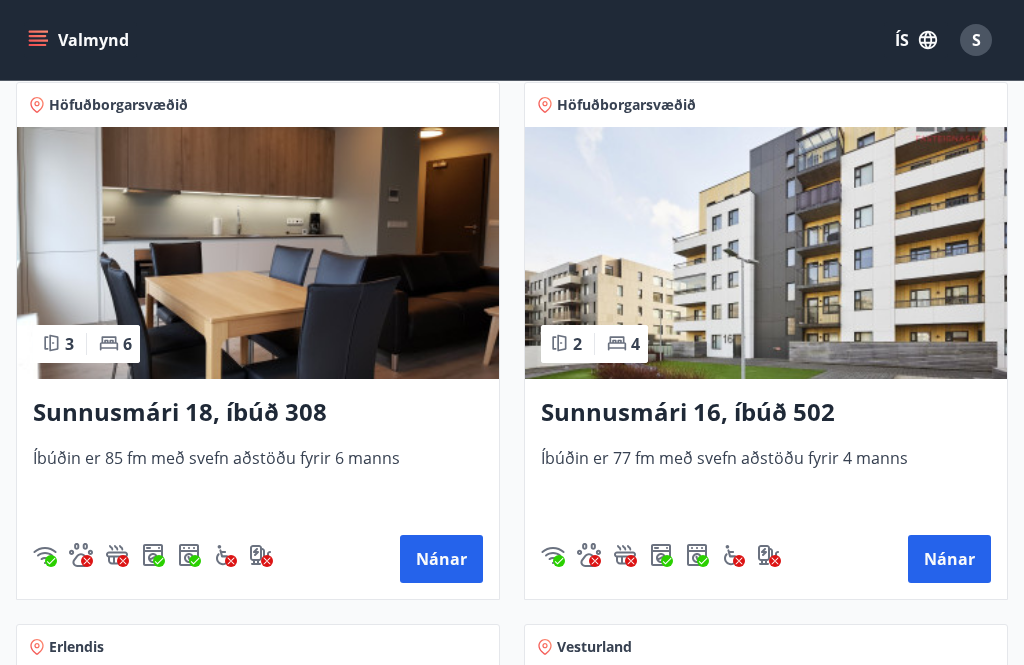 click on "Nánar" at bounding box center (949, 559) 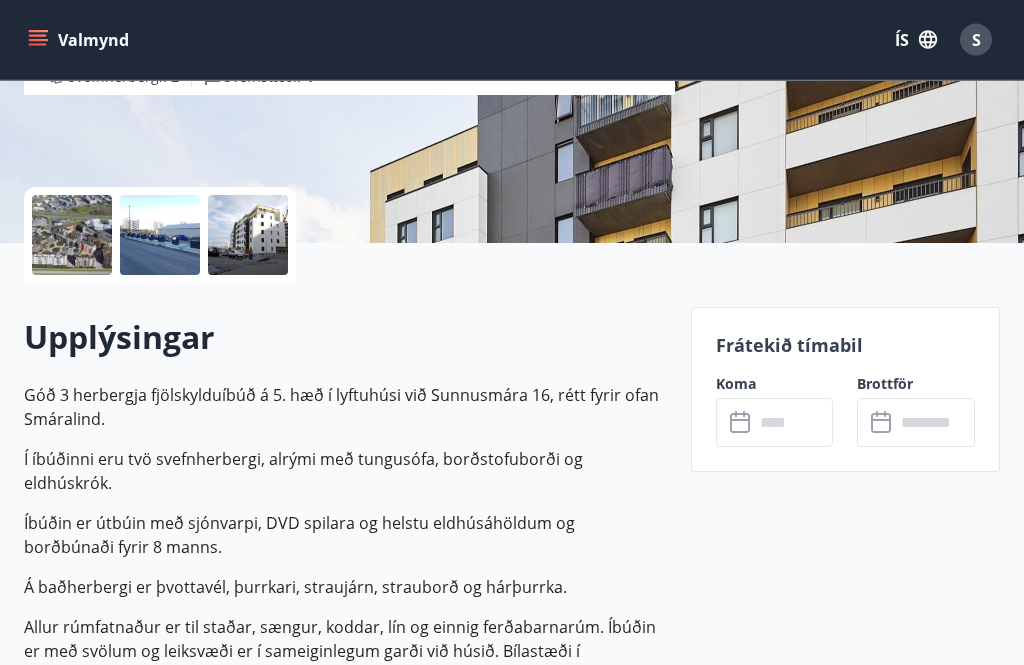 scroll, scrollTop: 357, scrollLeft: 0, axis: vertical 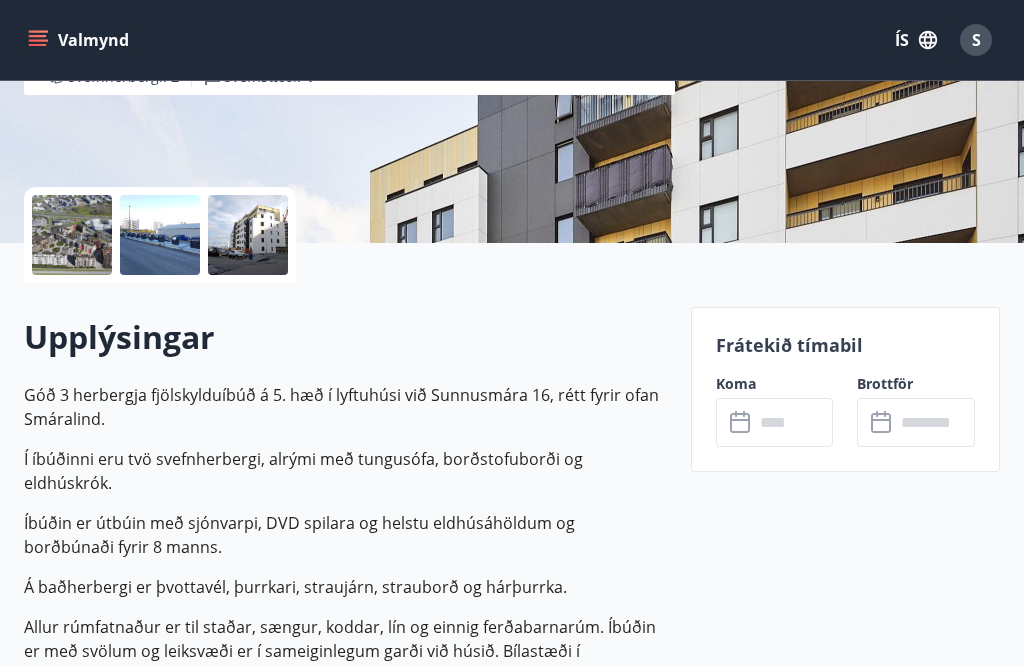 click at bounding box center (794, 422) 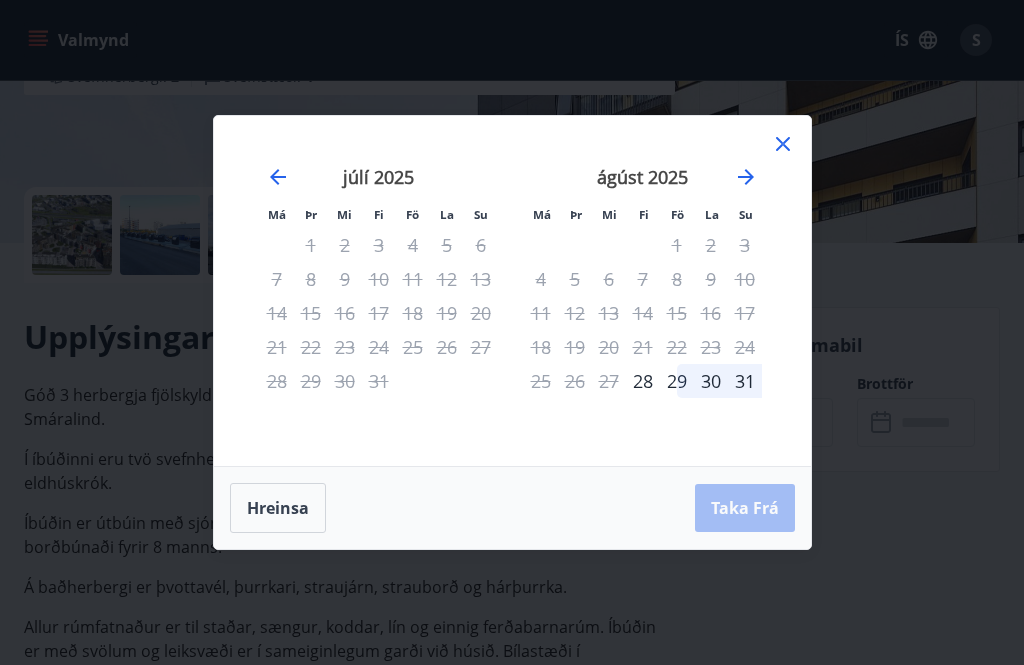 click 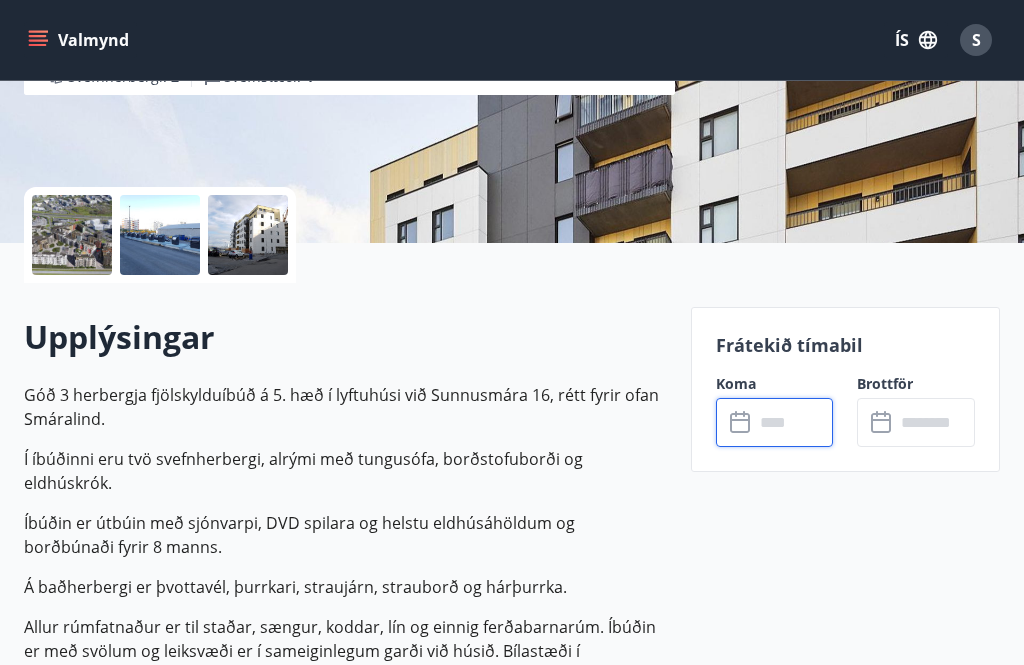 click at bounding box center (794, 422) 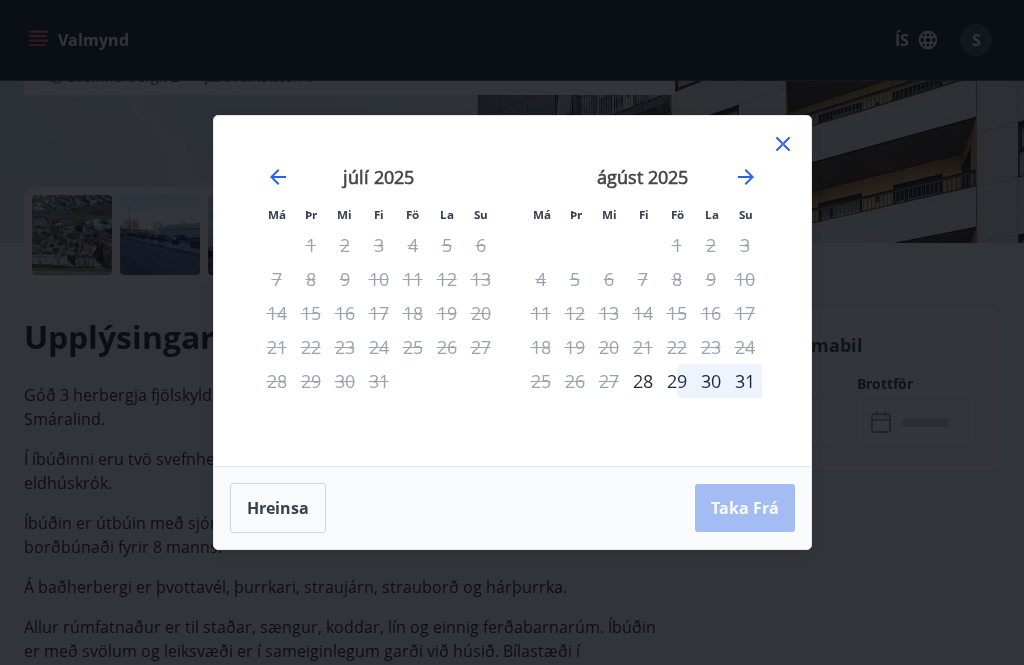 click 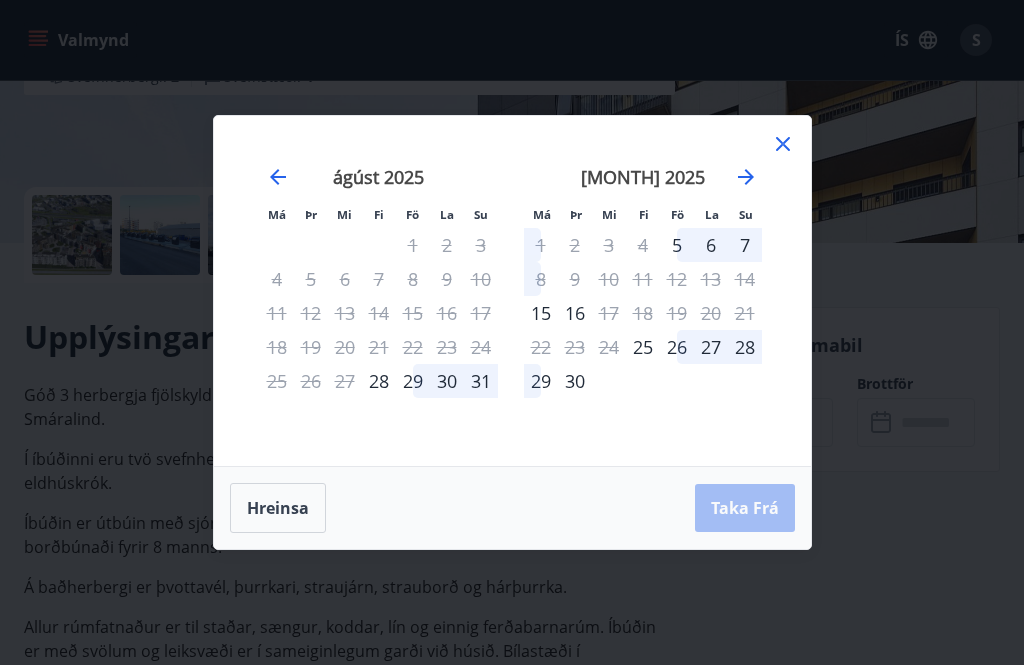 click on "26" at bounding box center (677, 347) 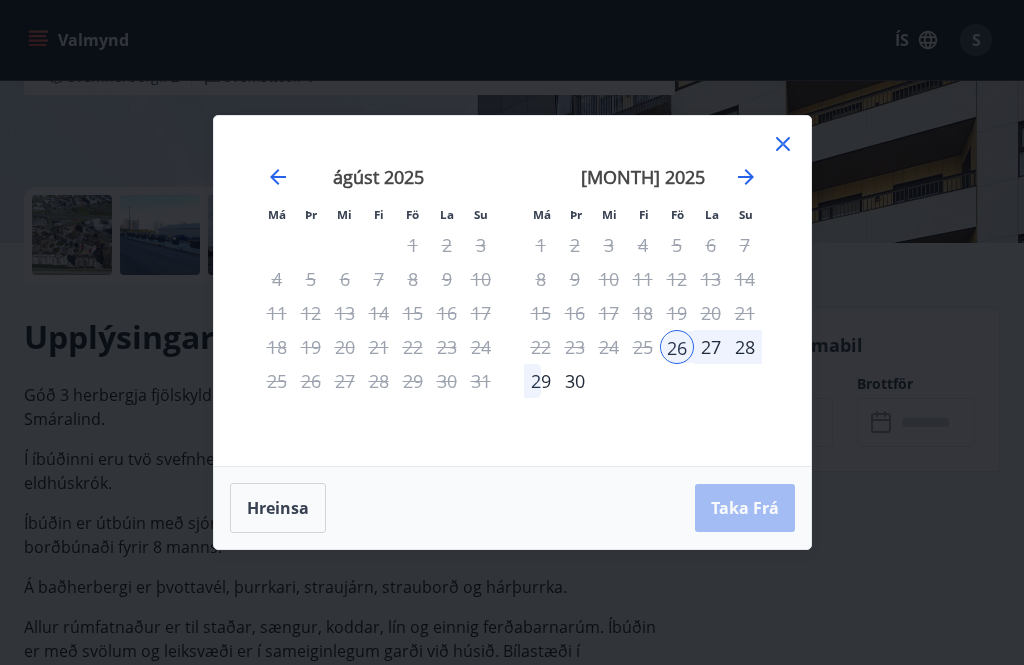 click on "30" at bounding box center (575, 381) 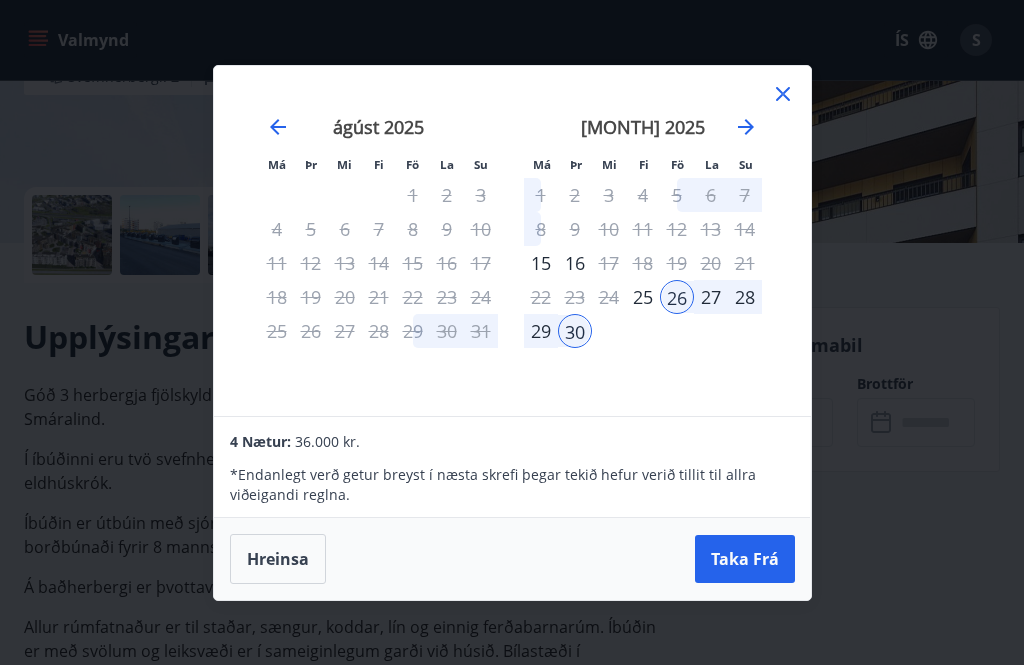 click on "Taka Frá" at bounding box center [745, 559] 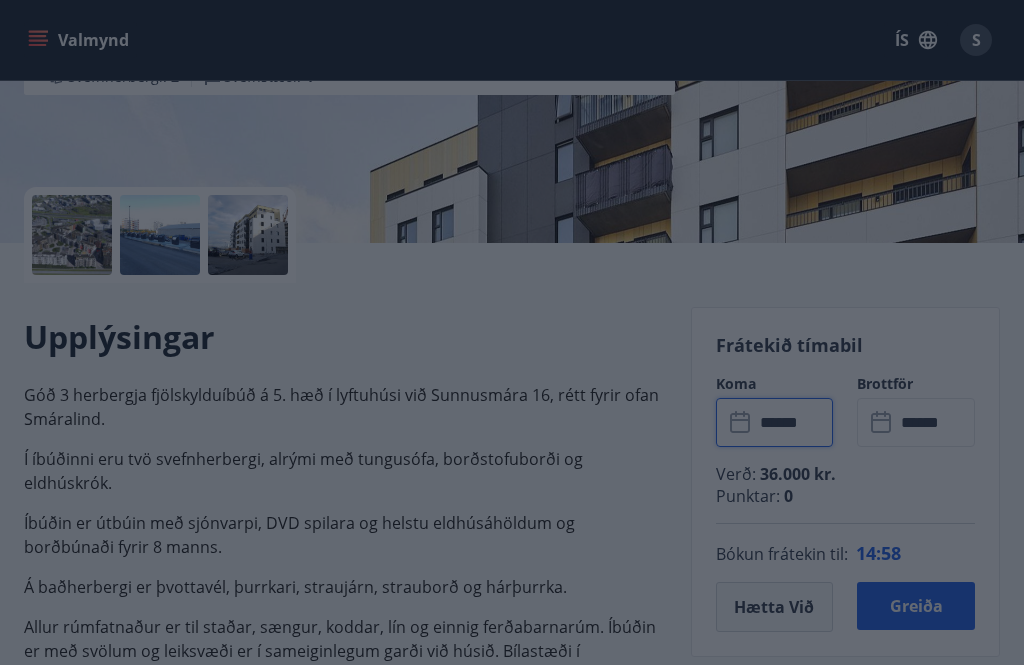 type on "******" 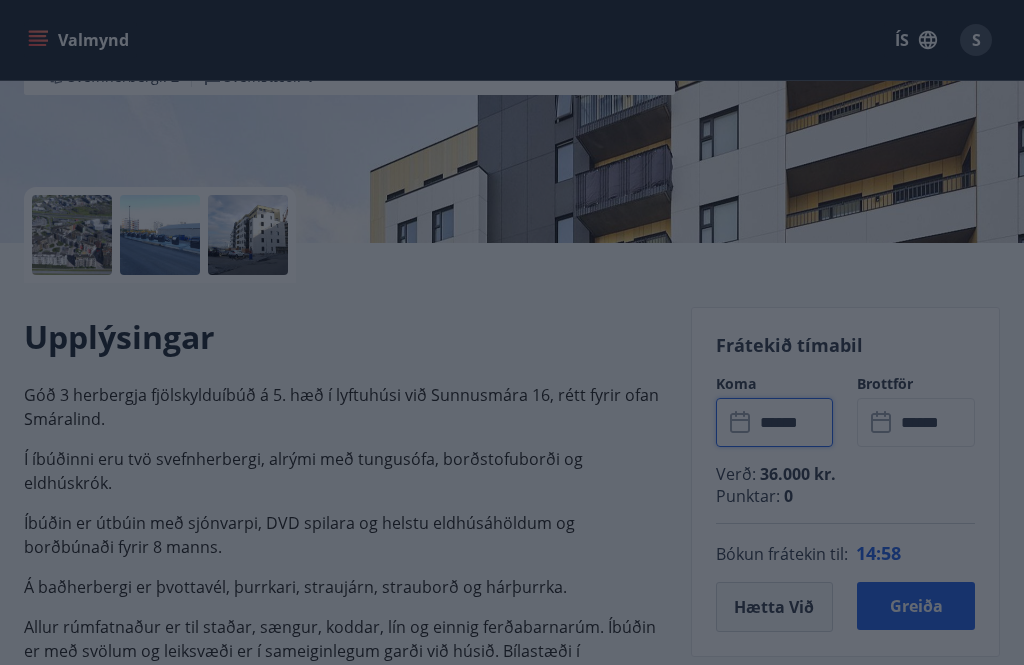 type on "******" 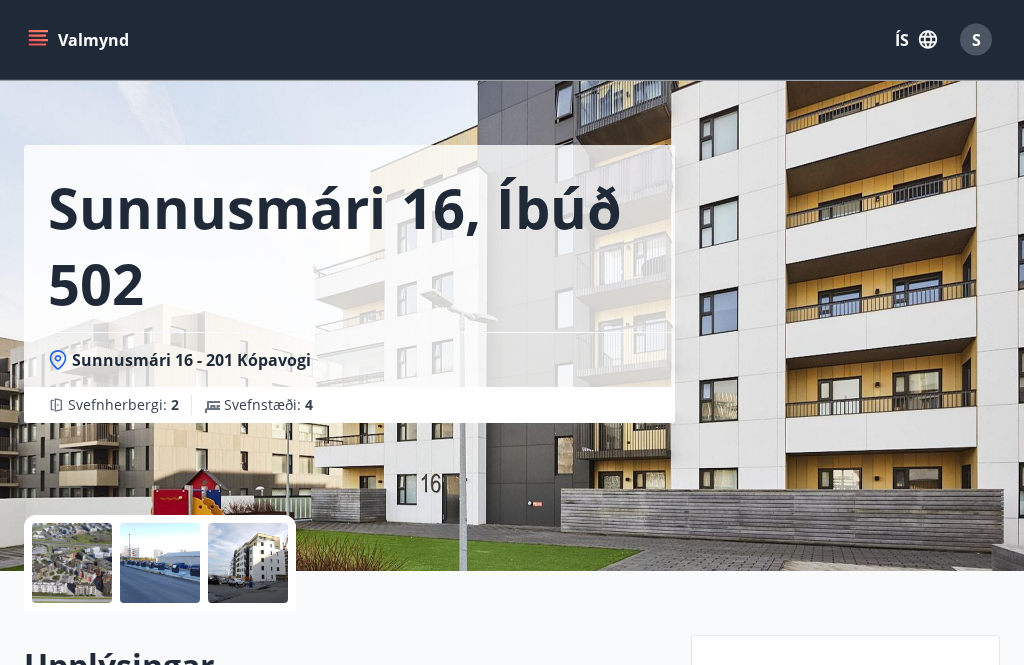 scroll, scrollTop: 0, scrollLeft: 0, axis: both 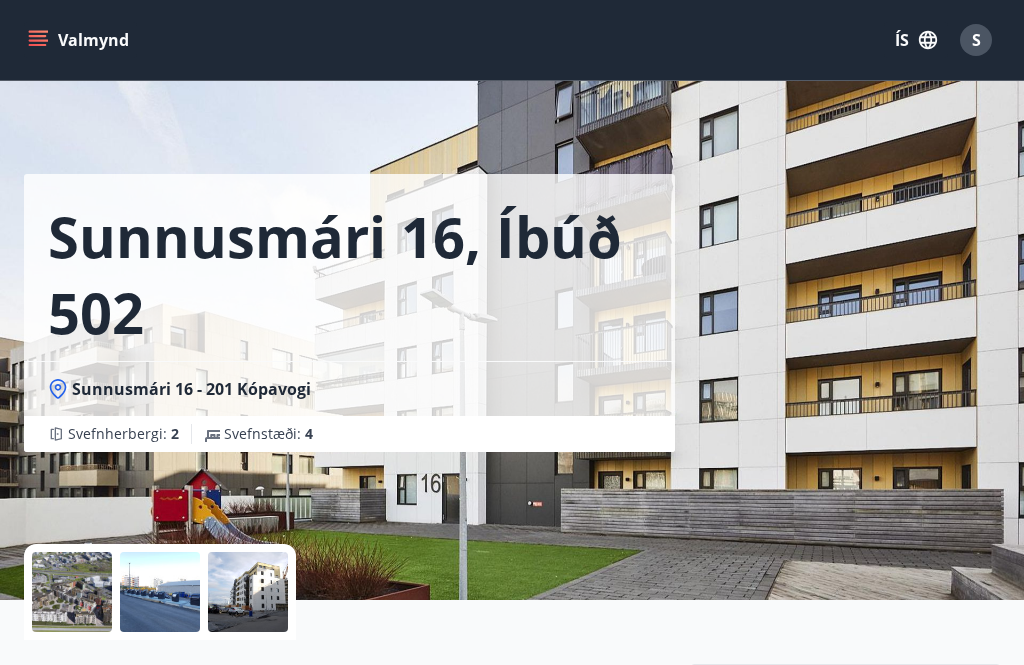 click on "Valmynd" at bounding box center [80, 40] 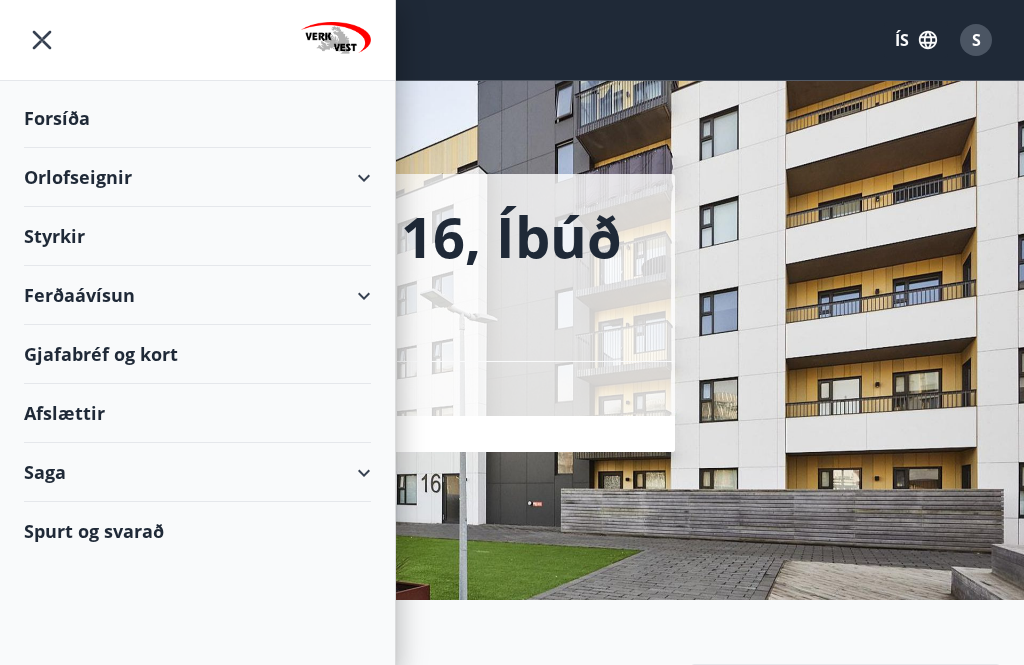 click on "Orlofseignir" at bounding box center (197, 177) 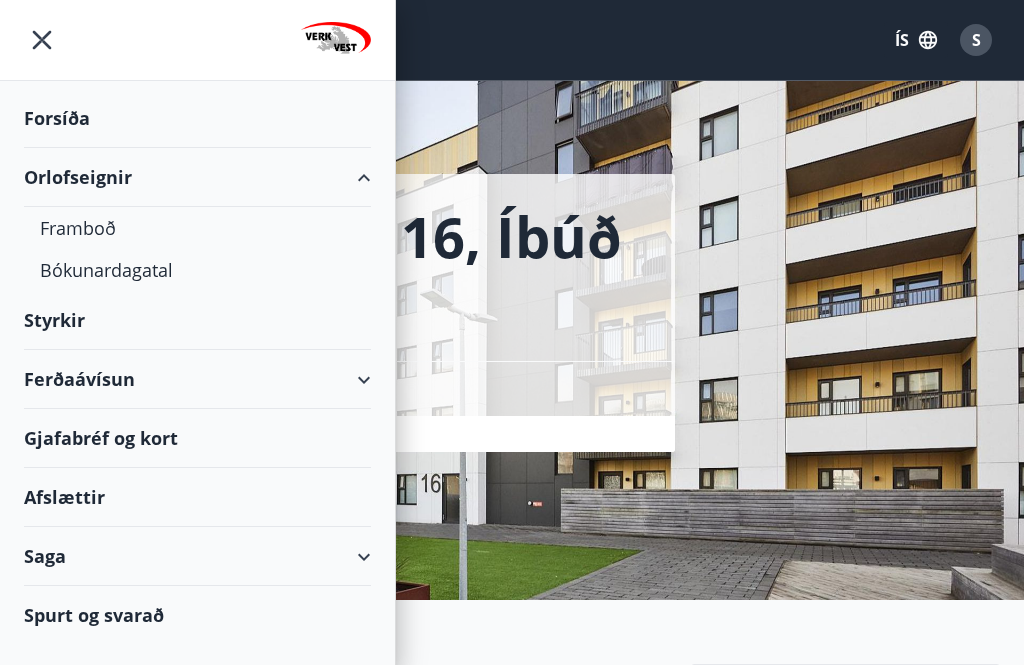 click on "Framboð" at bounding box center (197, 228) 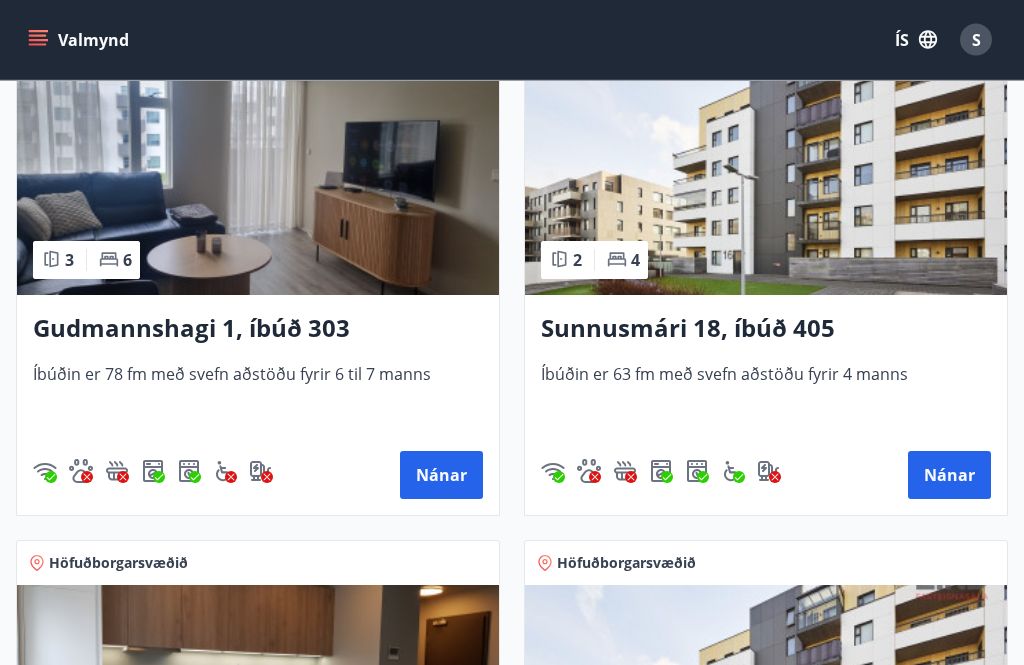 scroll, scrollTop: 446, scrollLeft: 0, axis: vertical 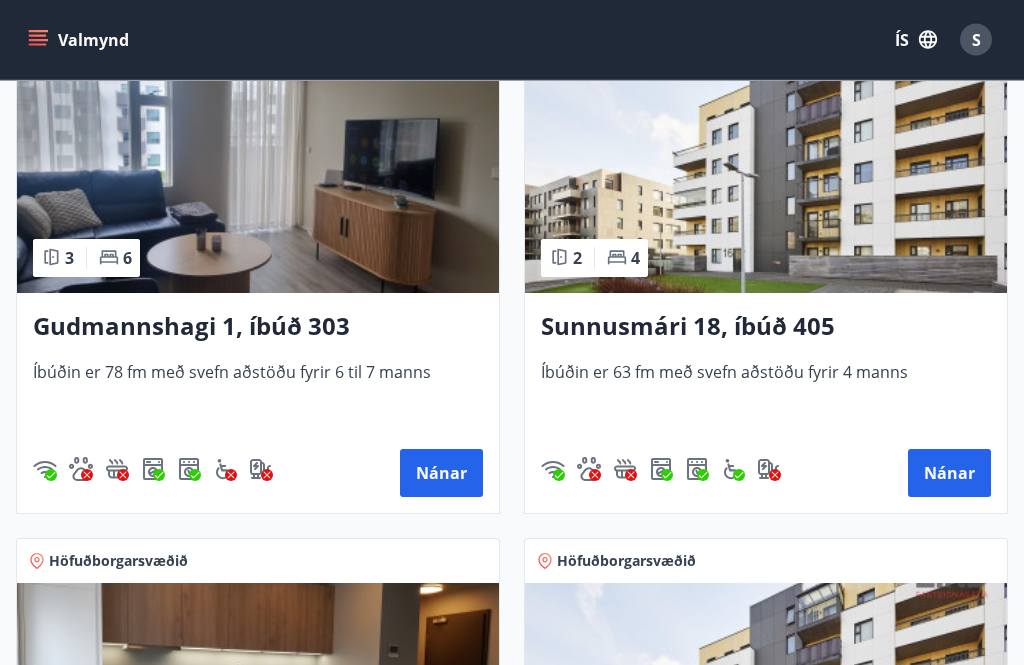click on "[STREET] [NUMBER], íbúð 405 Íbúðin er 63 fm með svefn aðstöðu fyrir 4 manns Nánar" at bounding box center [766, 404] 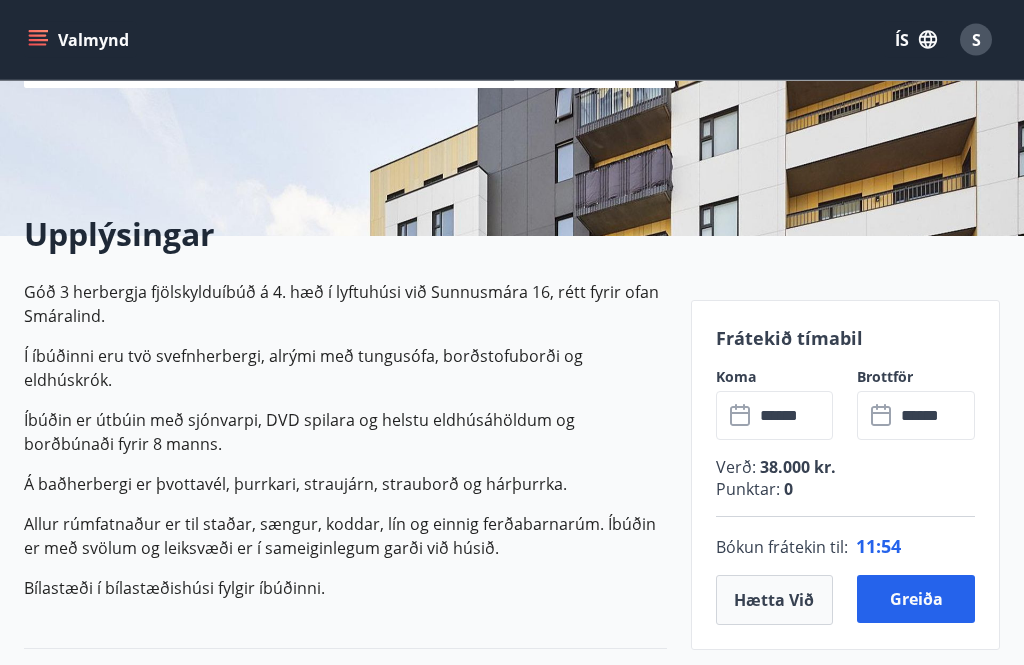scroll, scrollTop: 365, scrollLeft: 0, axis: vertical 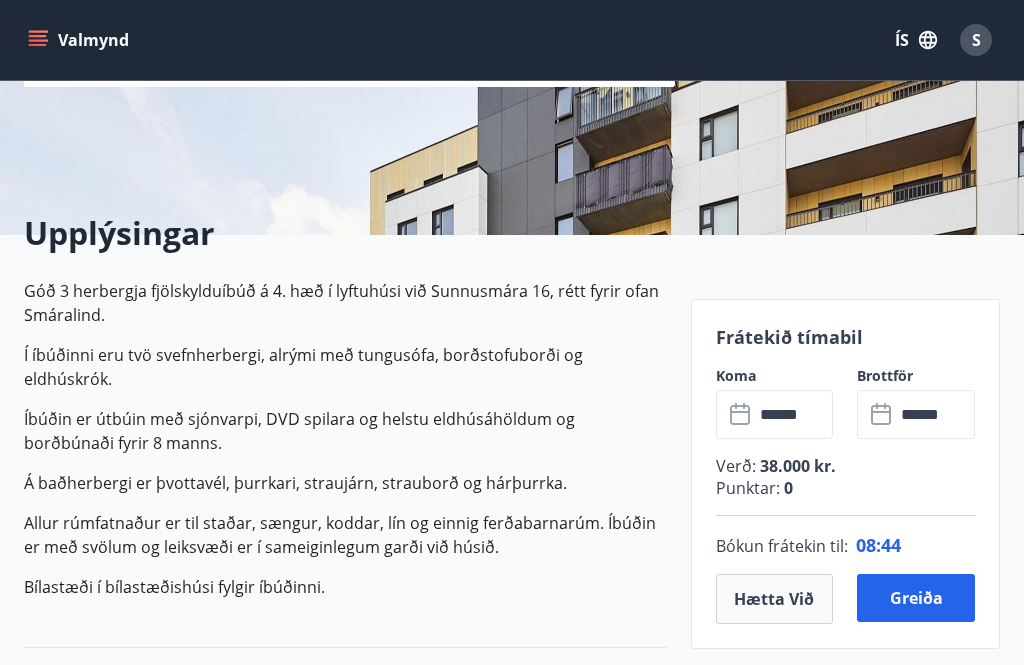 click on "Greiða" at bounding box center [916, 598] 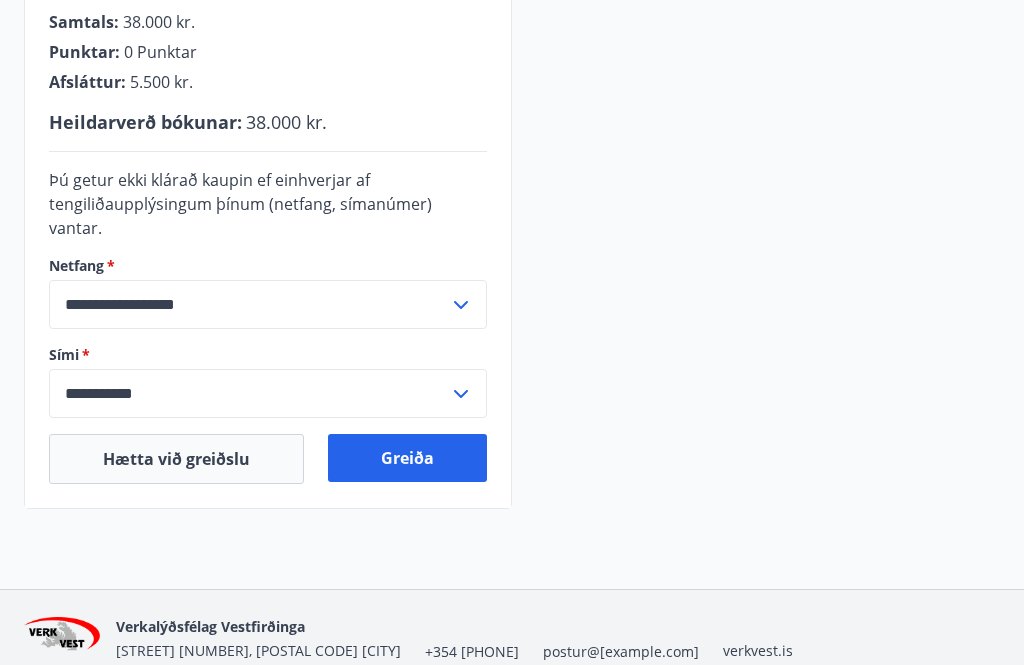 scroll, scrollTop: 599, scrollLeft: 0, axis: vertical 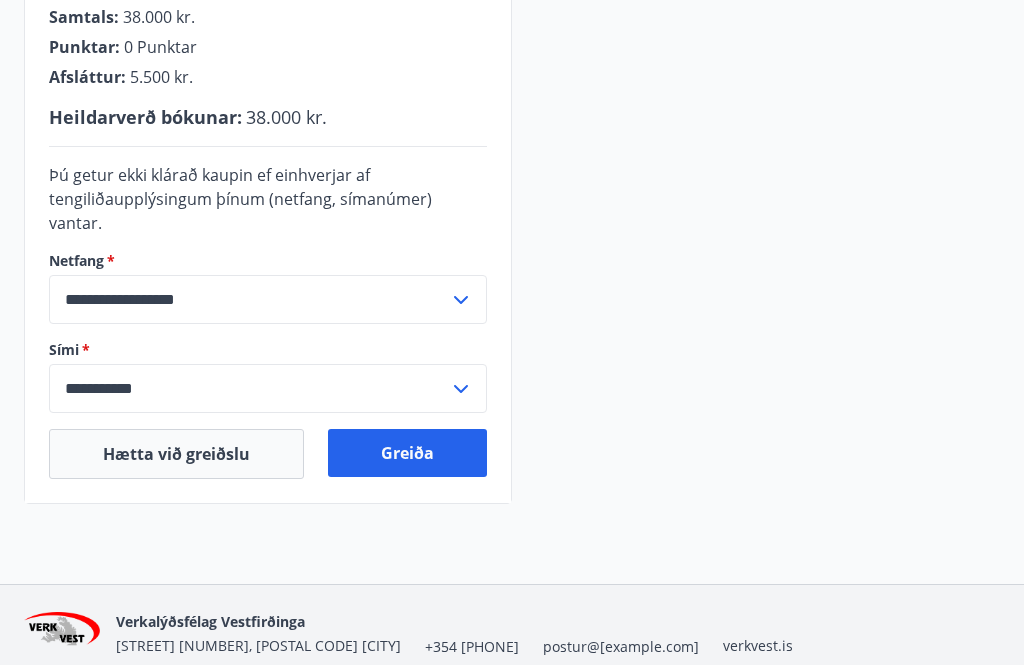 click on "Greiða" at bounding box center (407, 453) 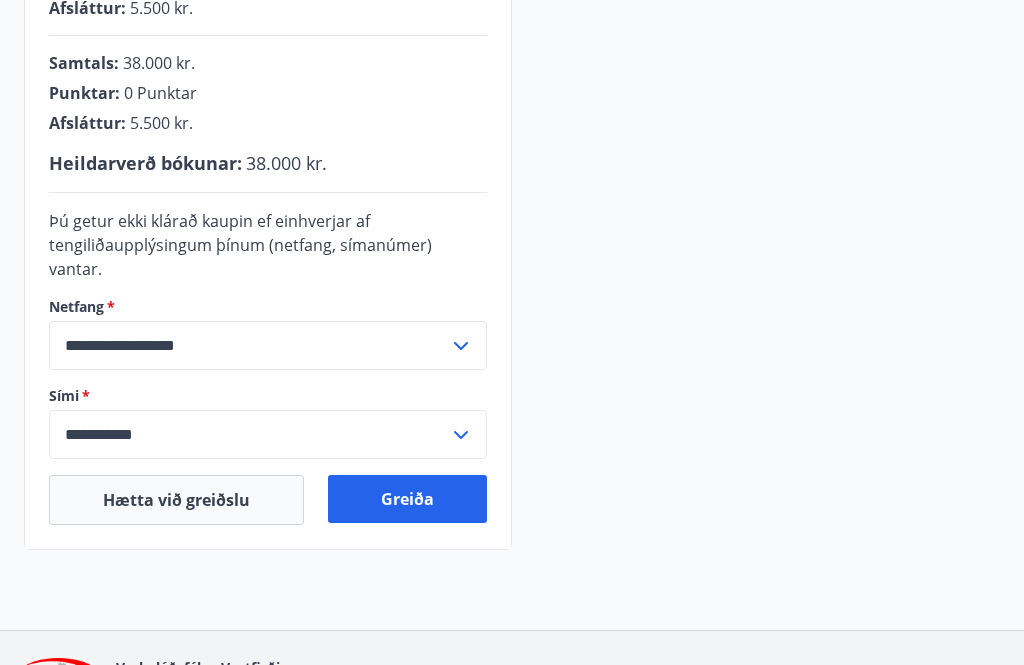 scroll, scrollTop: 553, scrollLeft: 0, axis: vertical 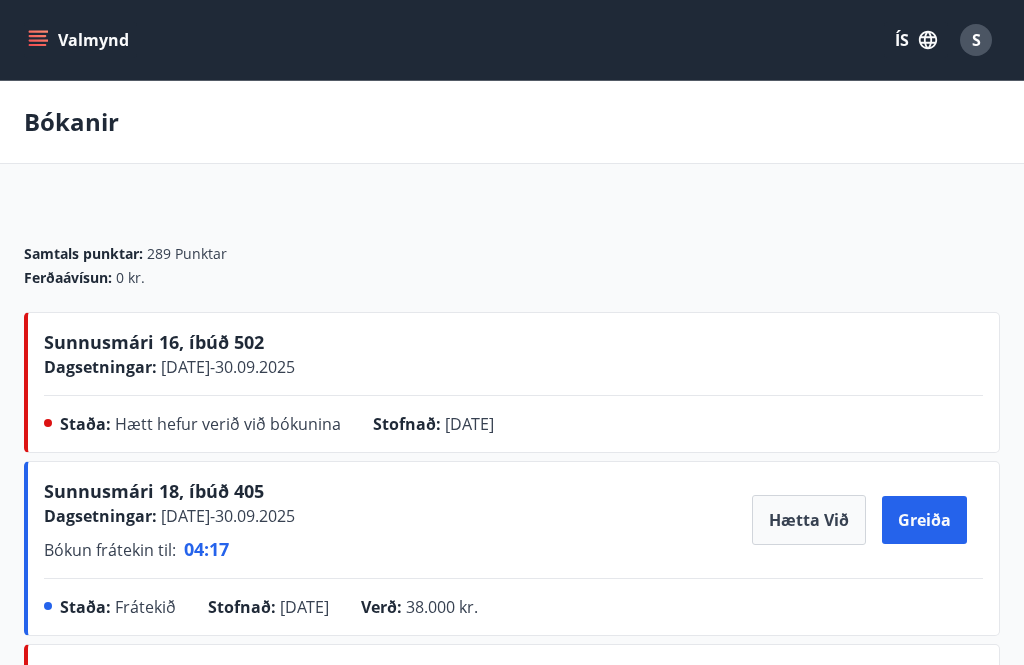 click 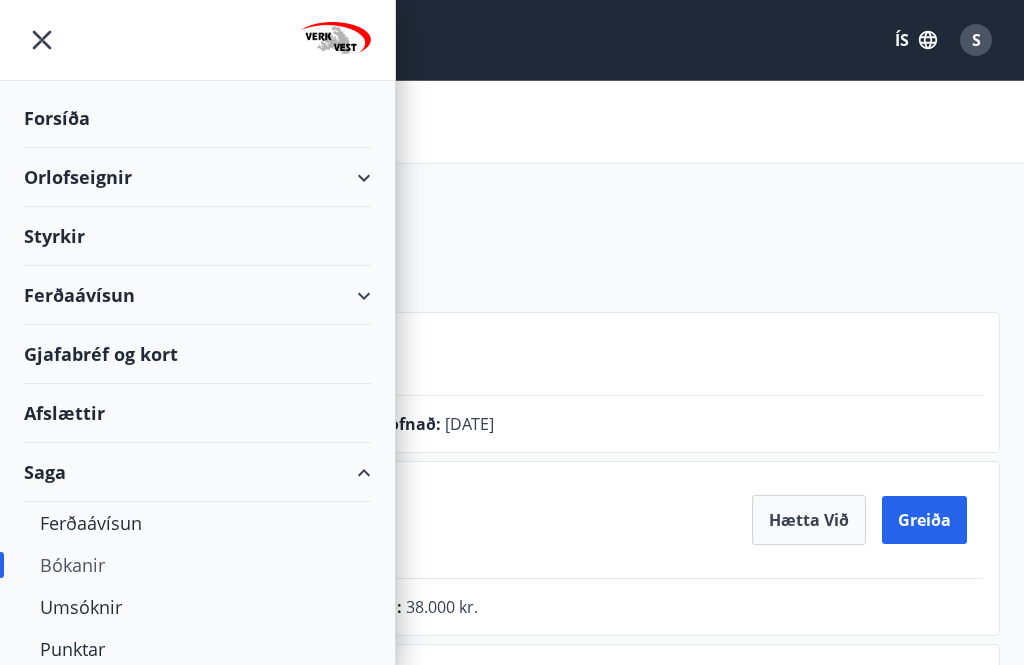 scroll, scrollTop: 0, scrollLeft: 0, axis: both 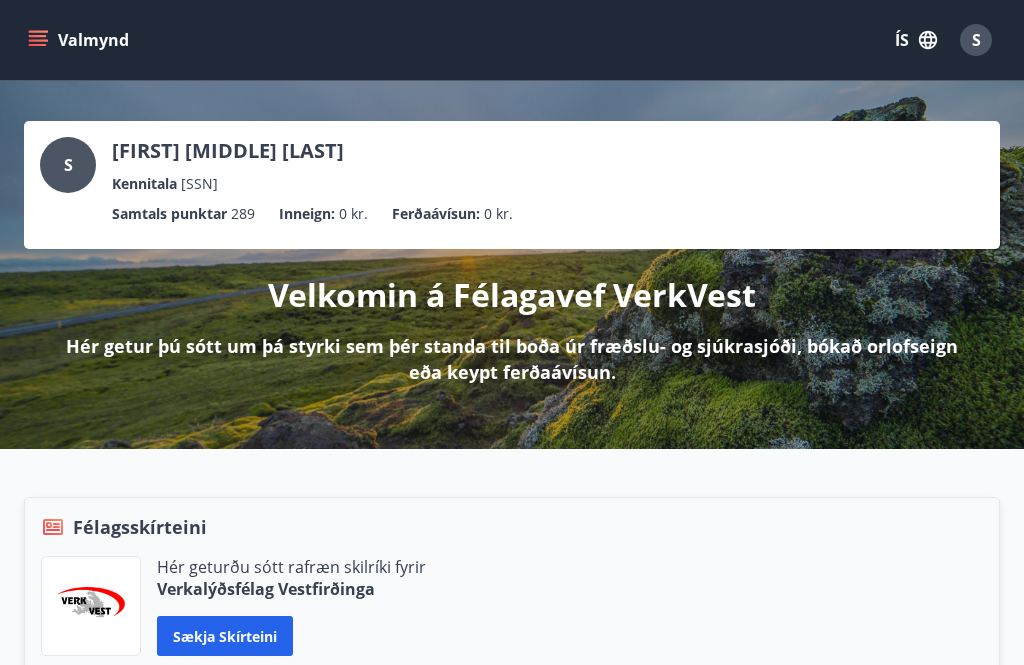 click at bounding box center (91, 606) 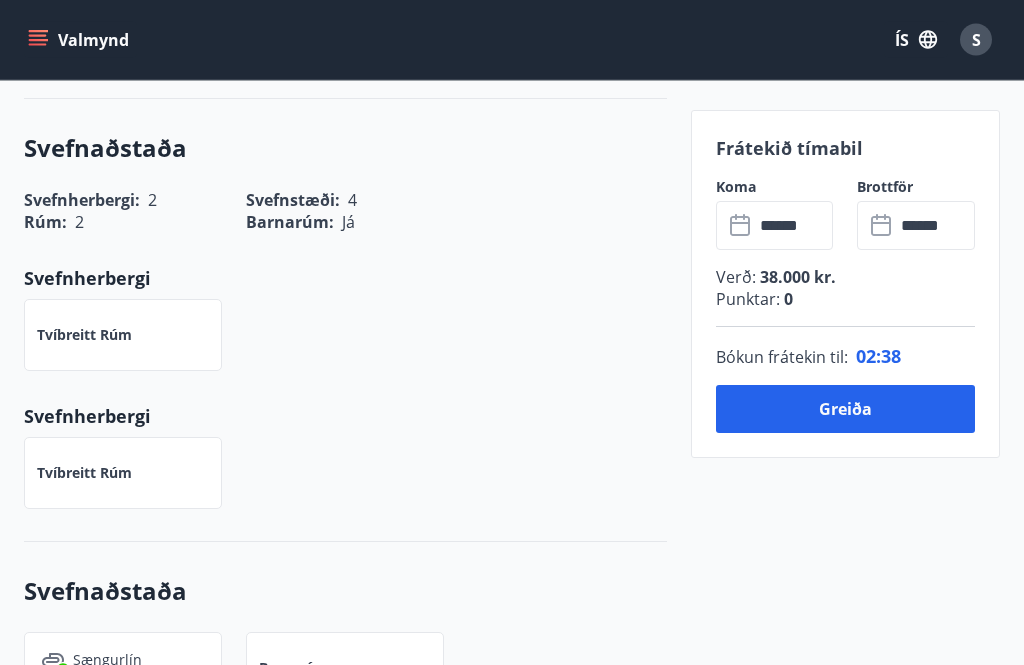 scroll, scrollTop: 917, scrollLeft: 0, axis: vertical 